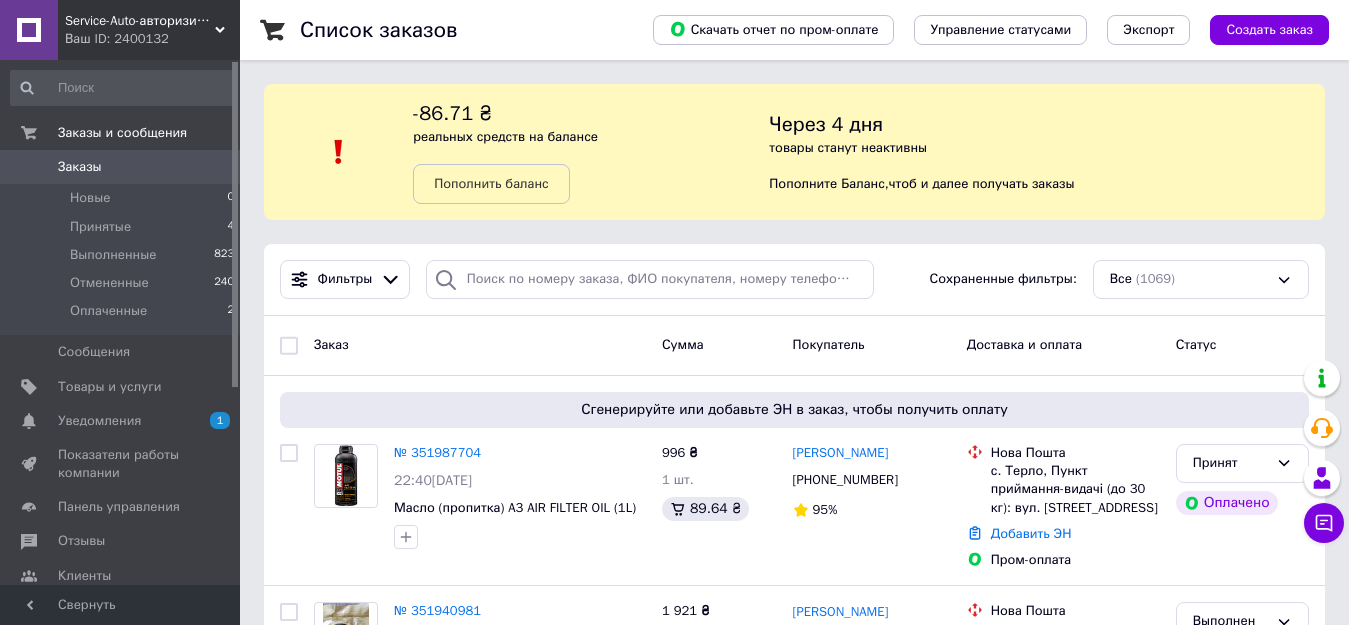 scroll, scrollTop: 0, scrollLeft: 0, axis: both 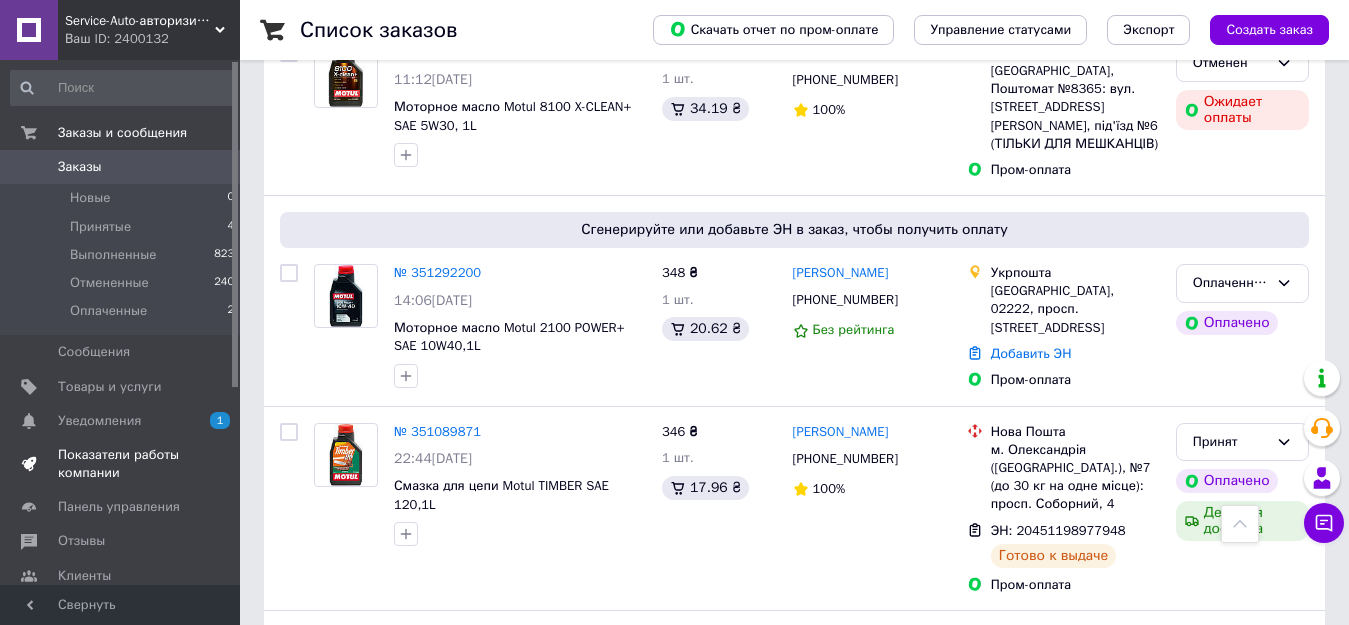 click on "Показатели работы компании" at bounding box center [121, 464] 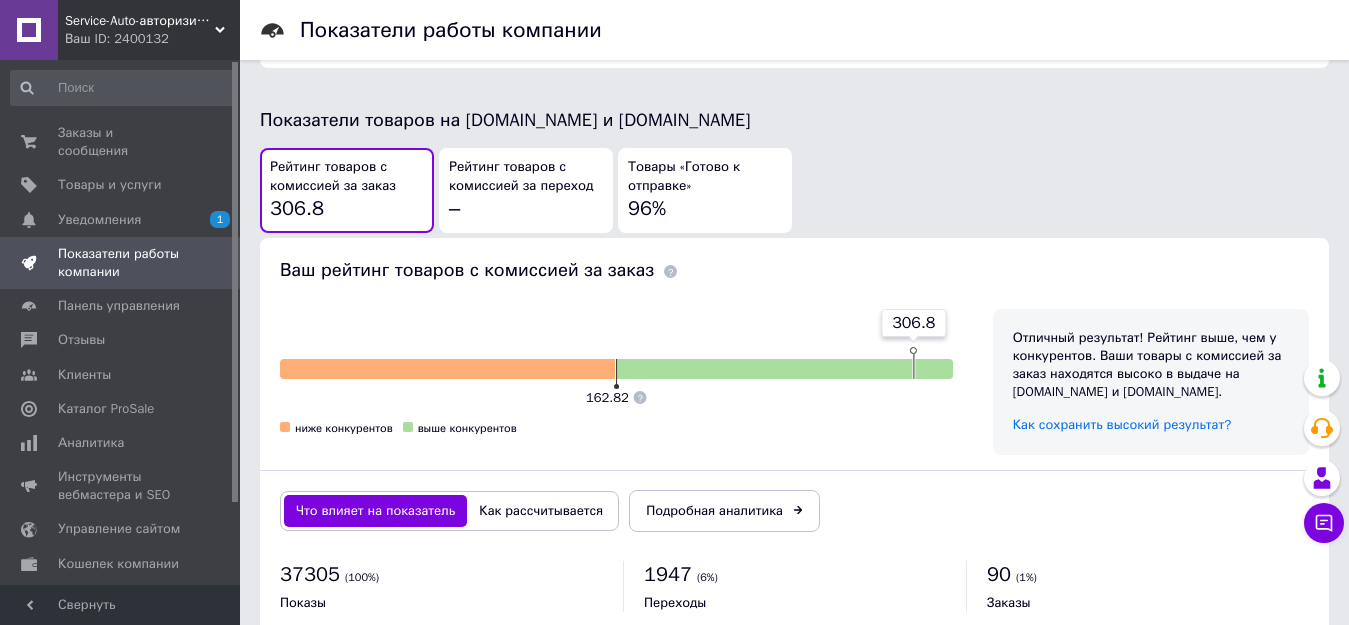 scroll, scrollTop: 1165, scrollLeft: 0, axis: vertical 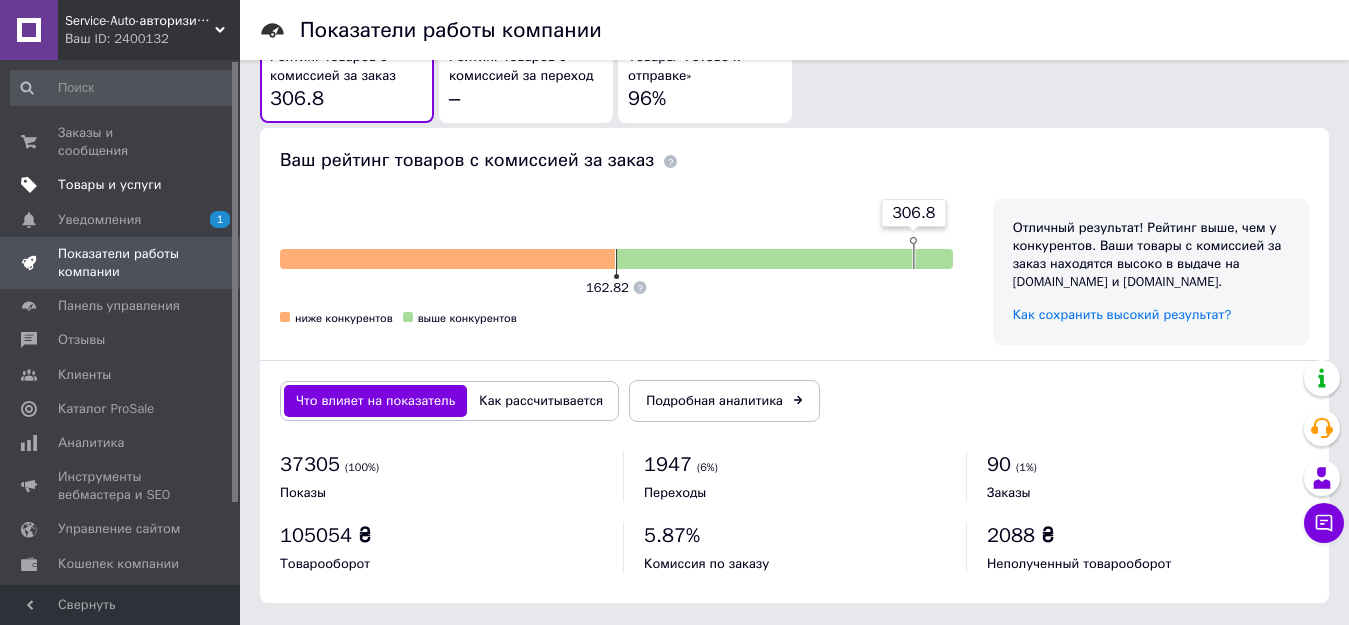 click on "Товары и услуги" at bounding box center (110, 185) 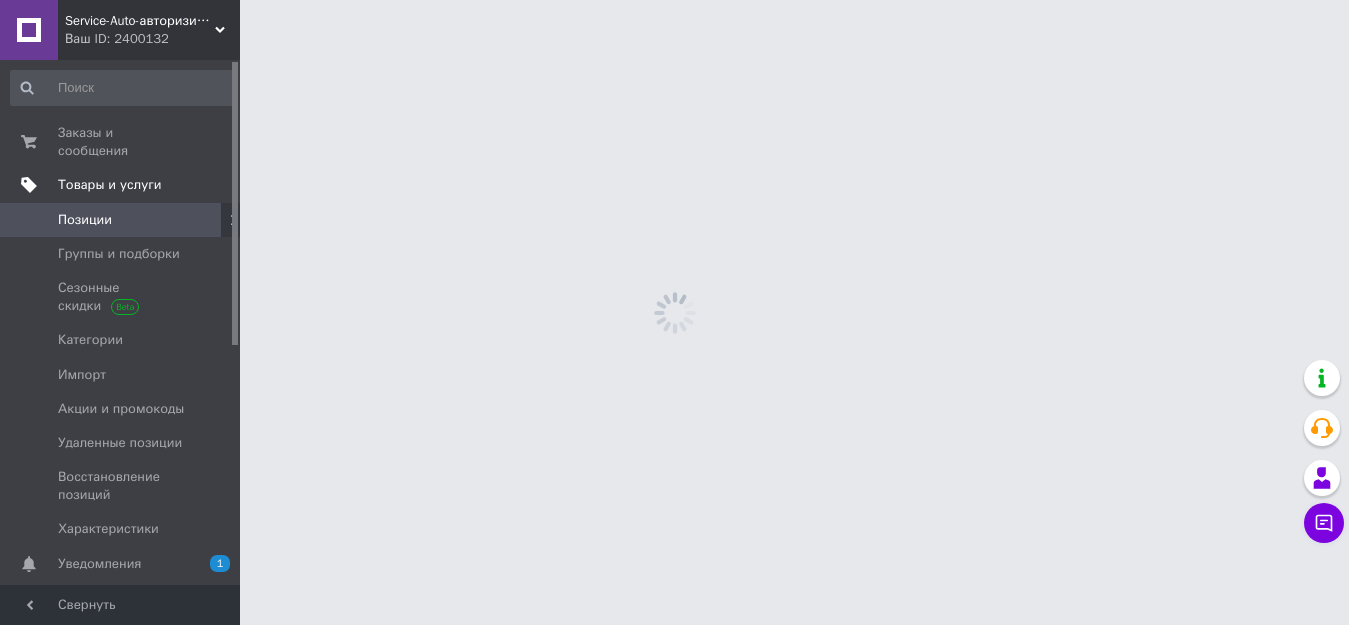 scroll, scrollTop: 0, scrollLeft: 0, axis: both 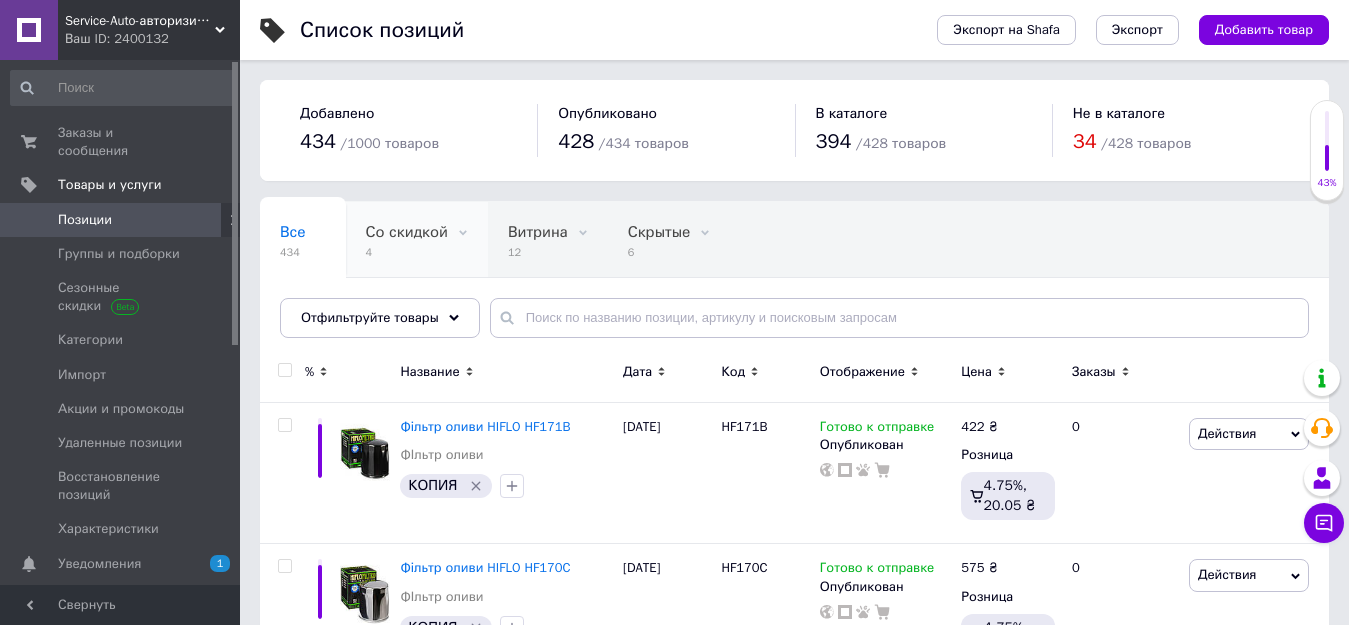 click on "Со скидкой" at bounding box center [407, 232] 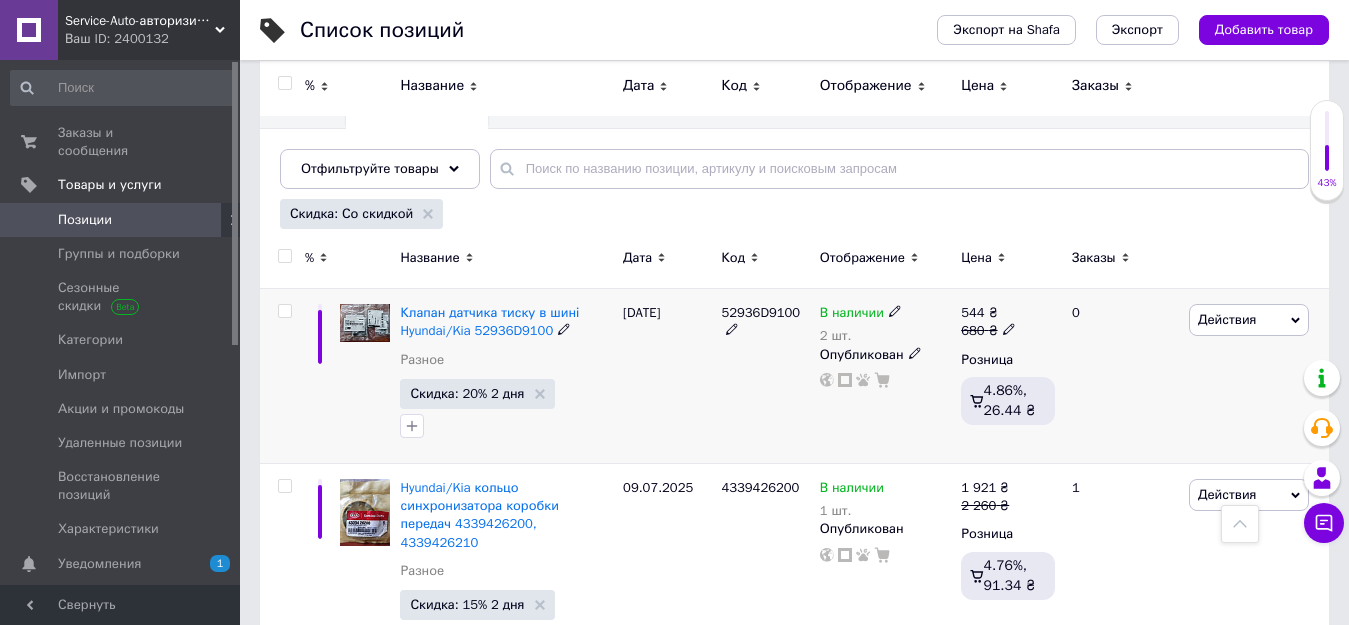 scroll, scrollTop: 0, scrollLeft: 0, axis: both 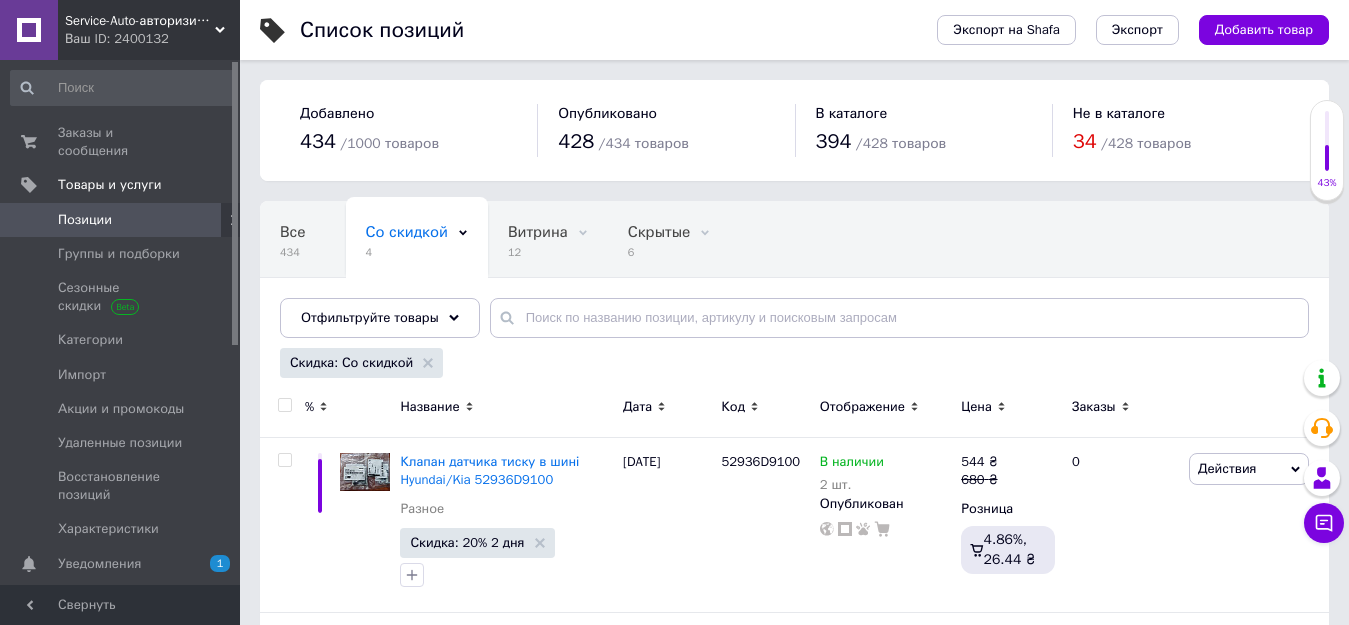 click on "Скидка: Со скидкой" at bounding box center [361, 363] 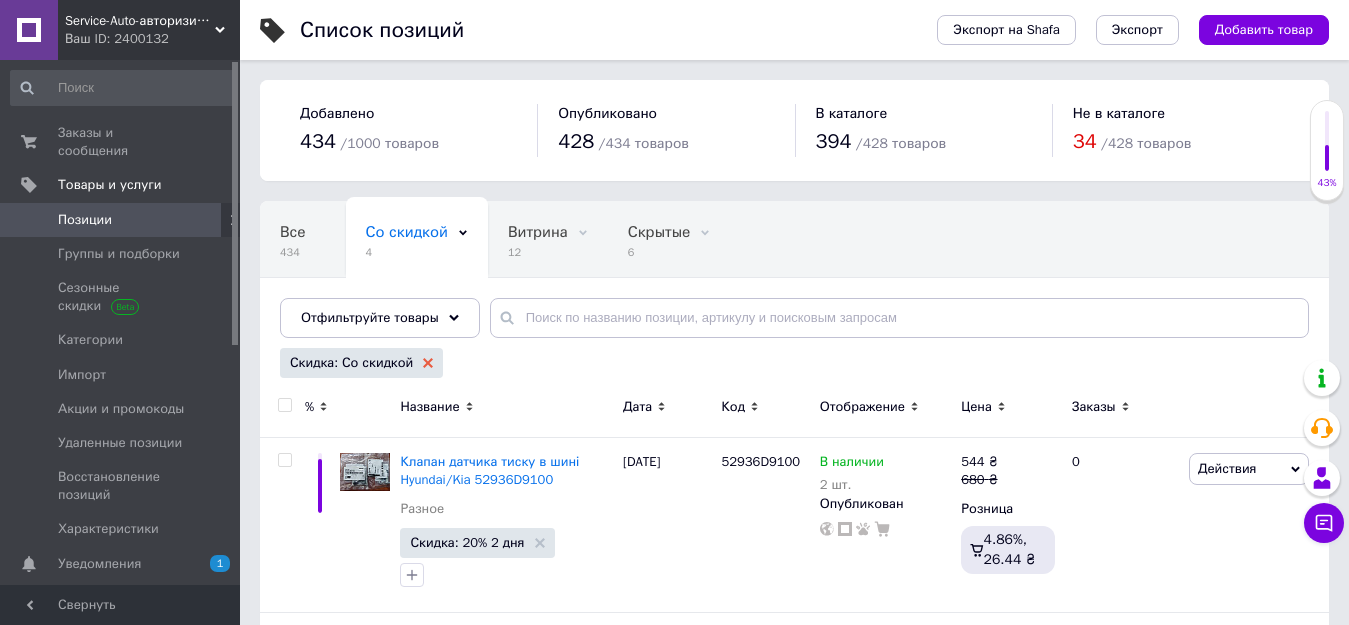 click 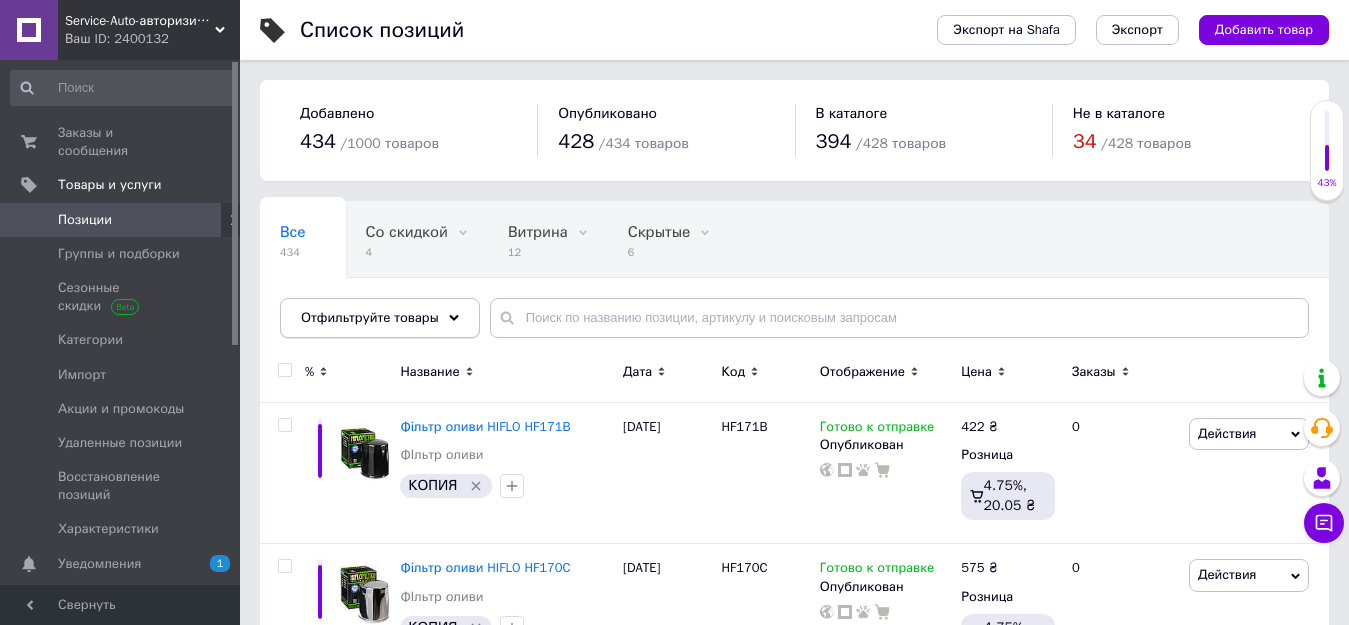 click 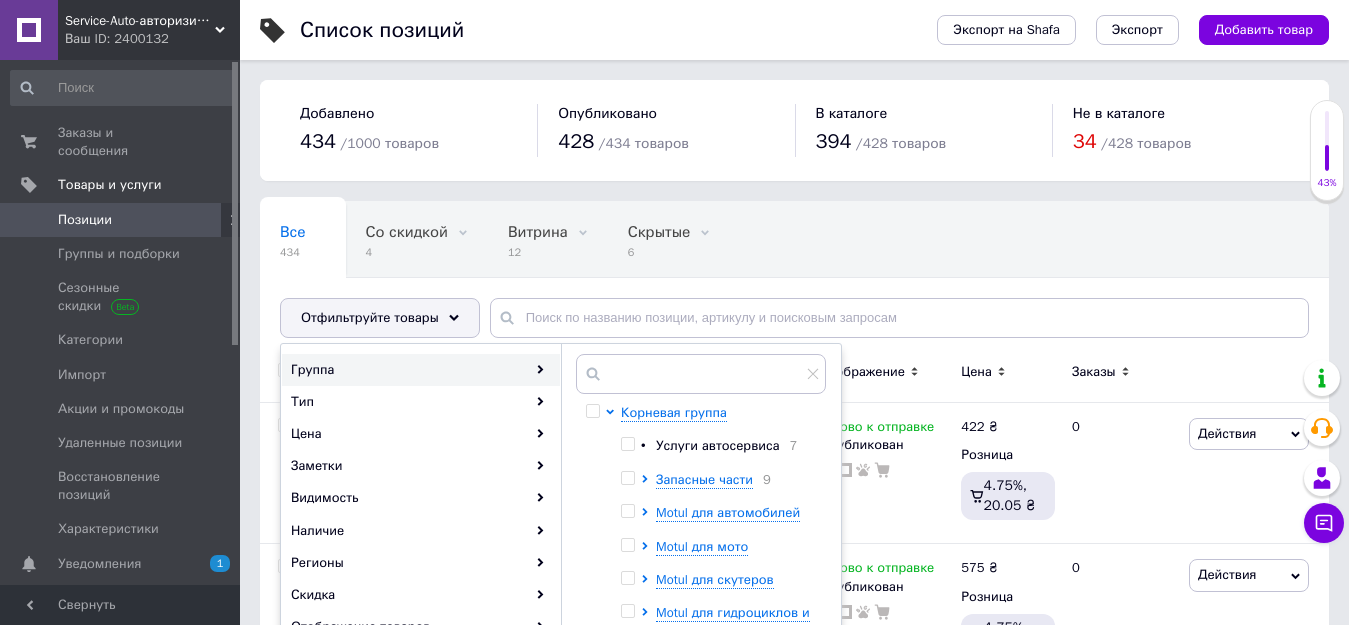 scroll, scrollTop: 200, scrollLeft: 0, axis: vertical 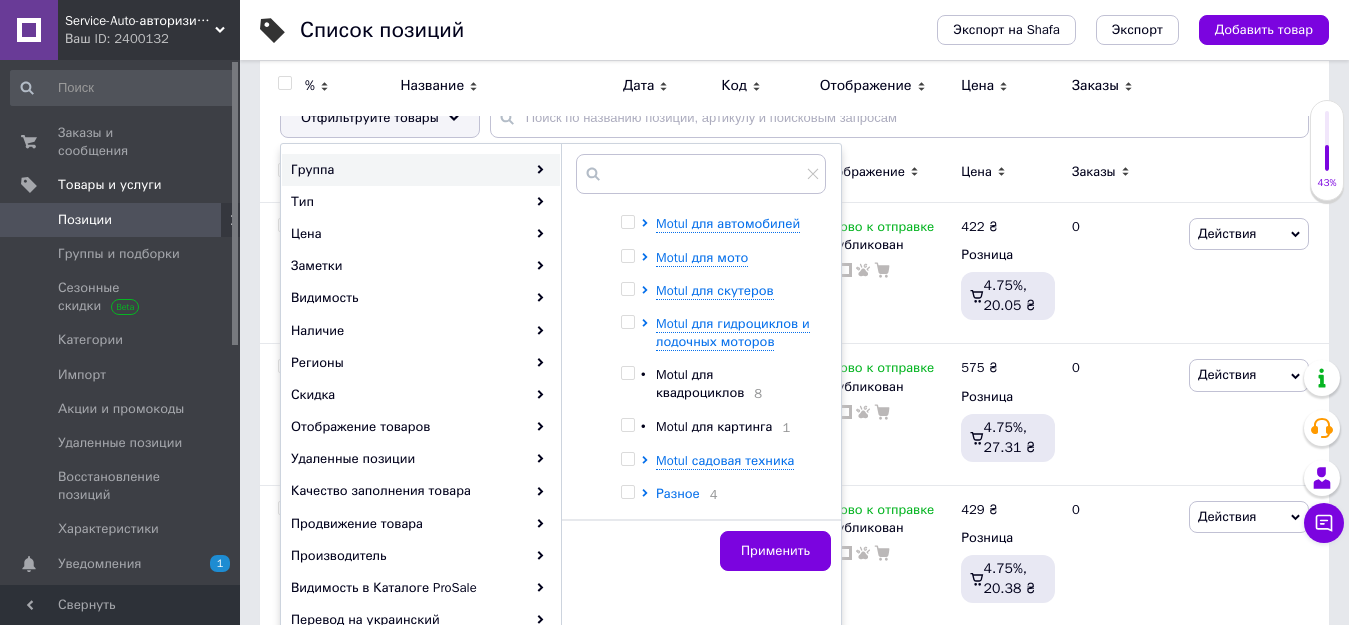 click on "Разное" at bounding box center (678, 493) 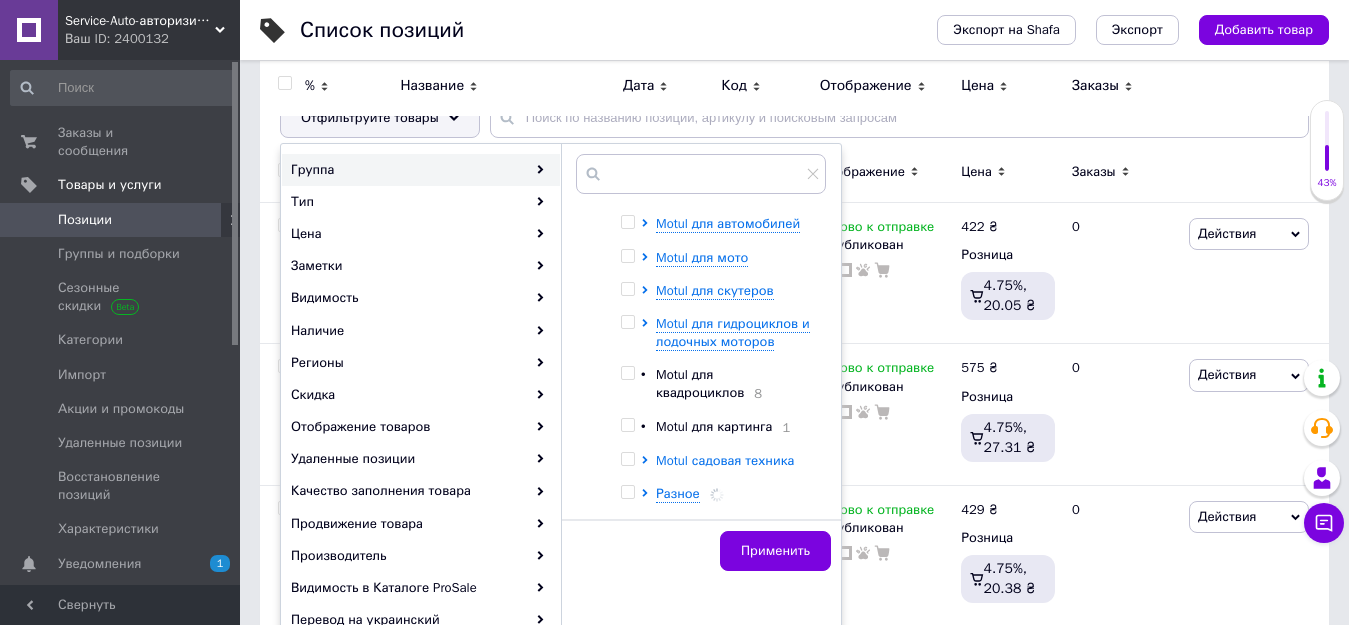 scroll, scrollTop: 93, scrollLeft: 0, axis: vertical 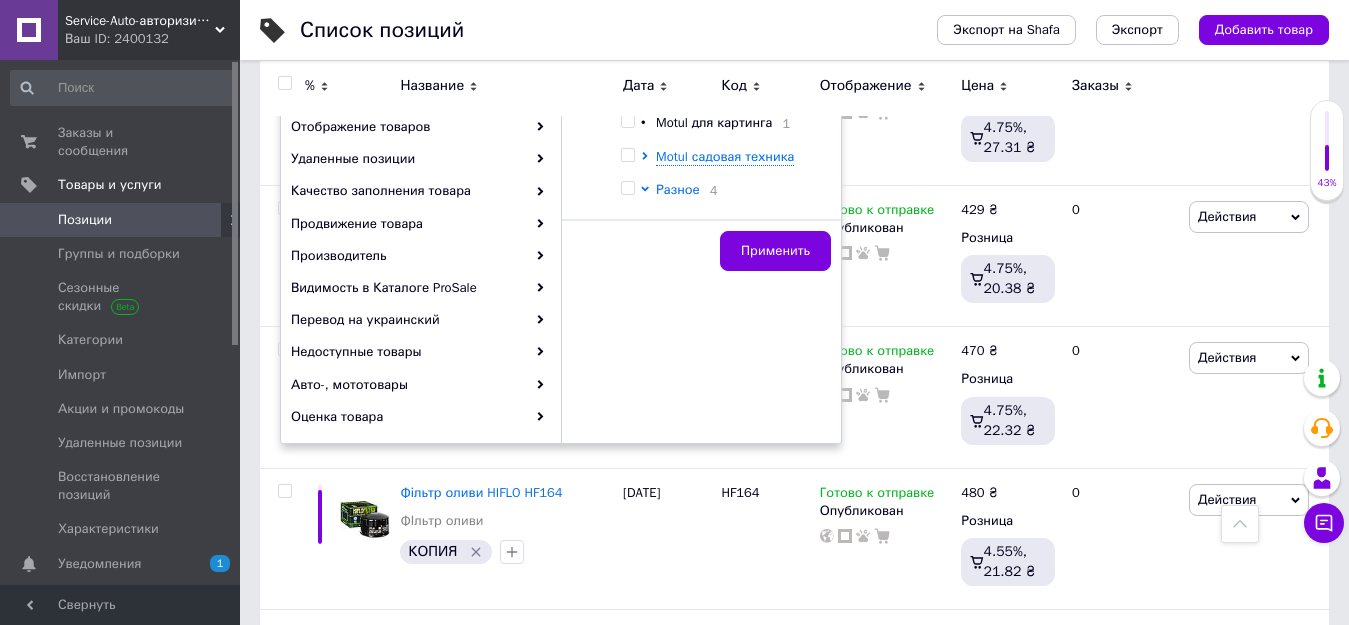 click on "Разное" at bounding box center [678, 189] 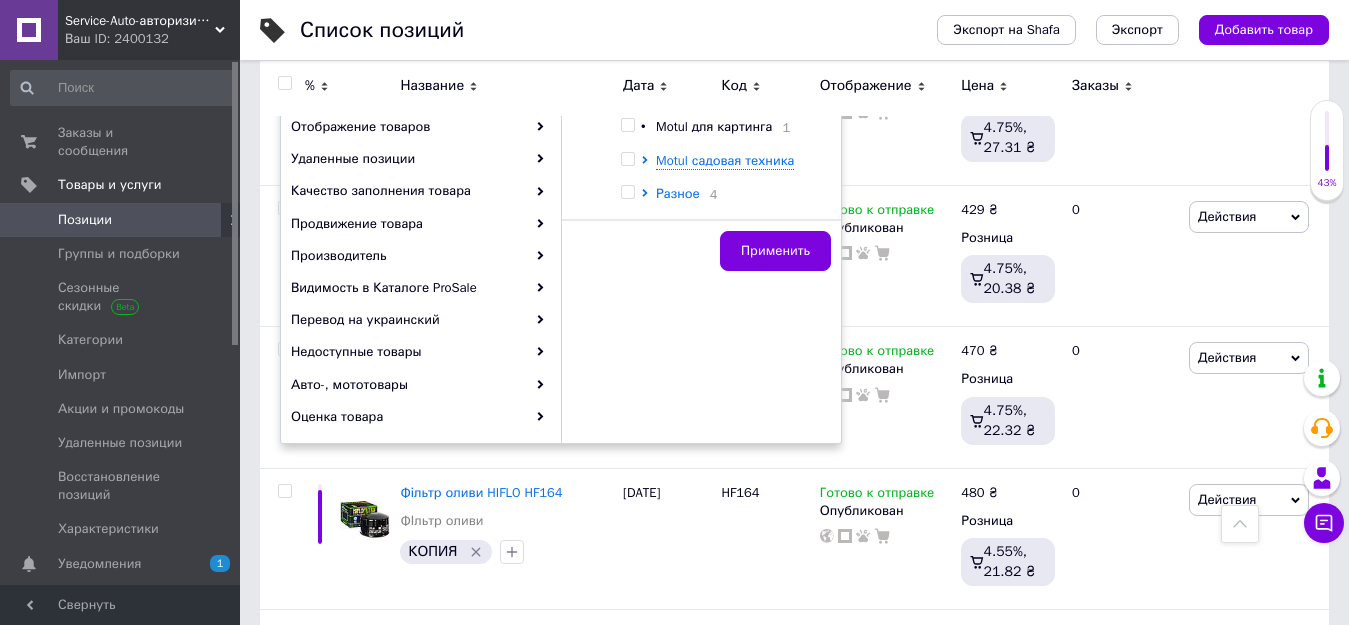 click on "Разное" at bounding box center [678, 193] 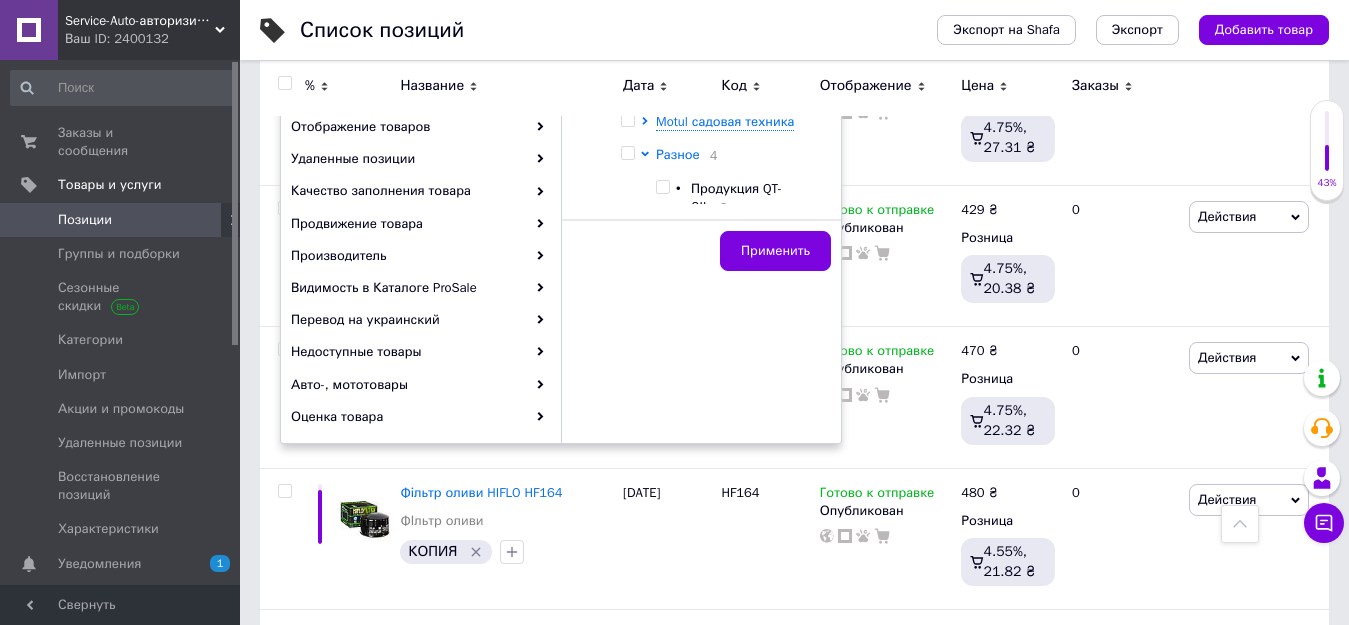scroll, scrollTop: 147, scrollLeft: 0, axis: vertical 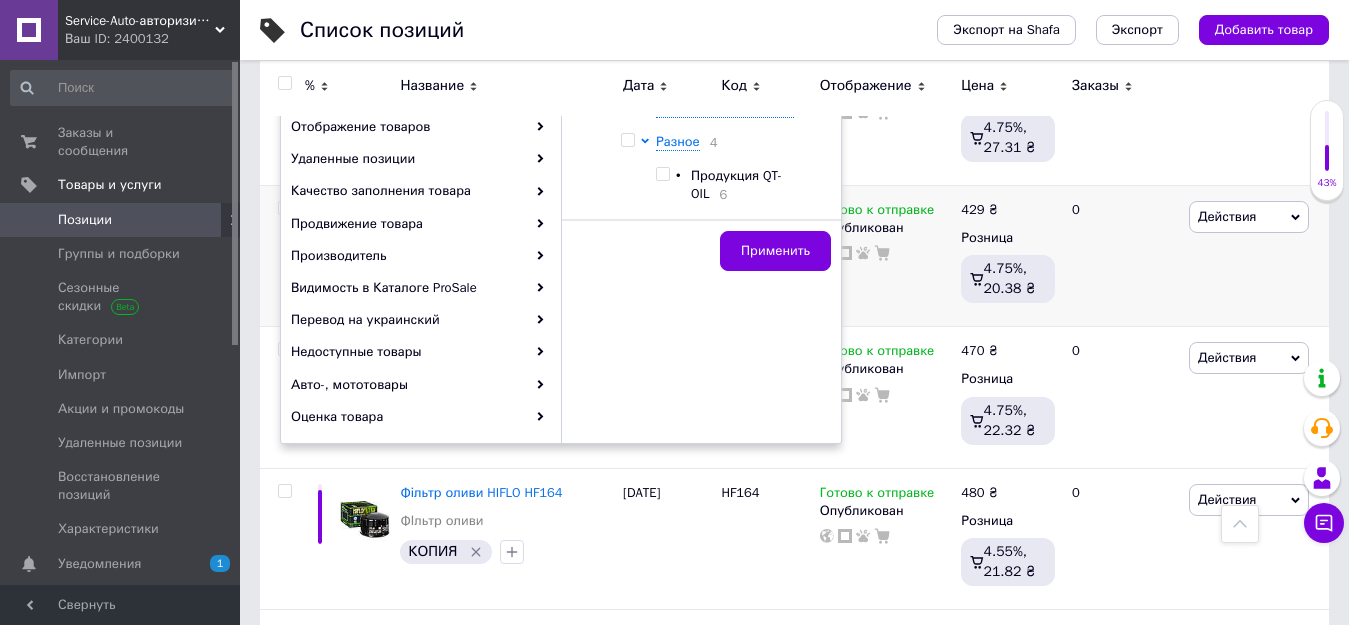 drag, startPoint x: 749, startPoint y: 244, endPoint x: 713, endPoint y: 242, distance: 36.05551 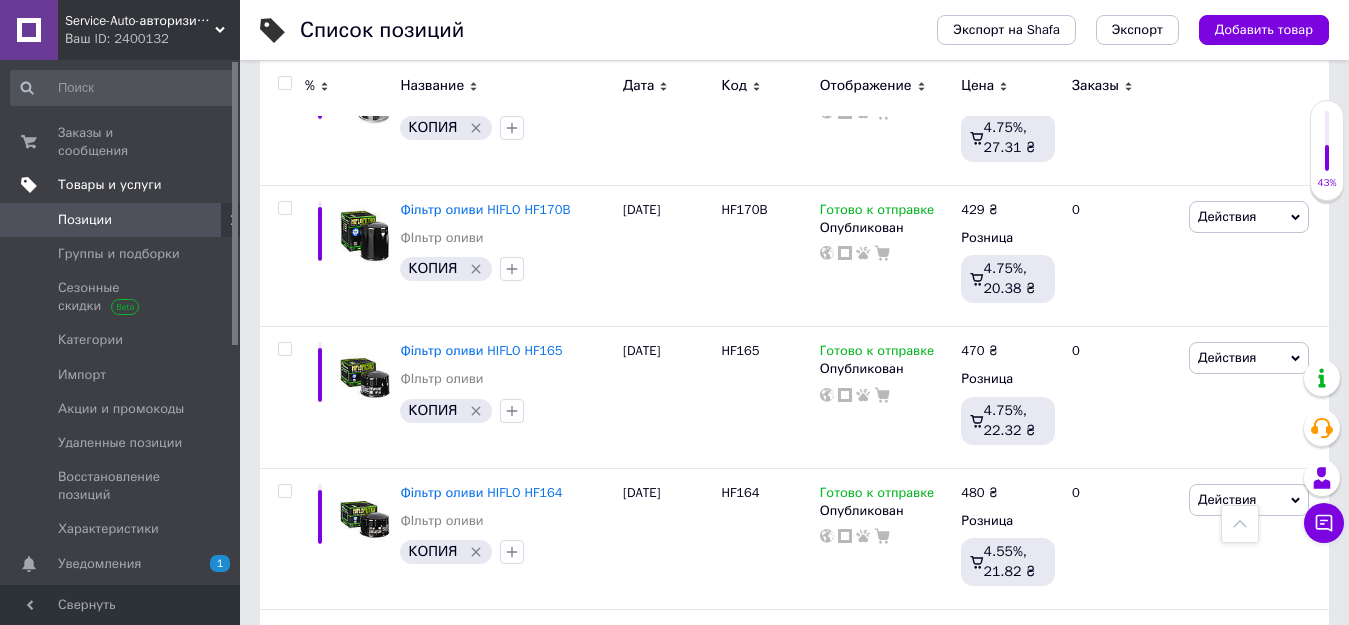 scroll, scrollTop: 0, scrollLeft: 24, axis: horizontal 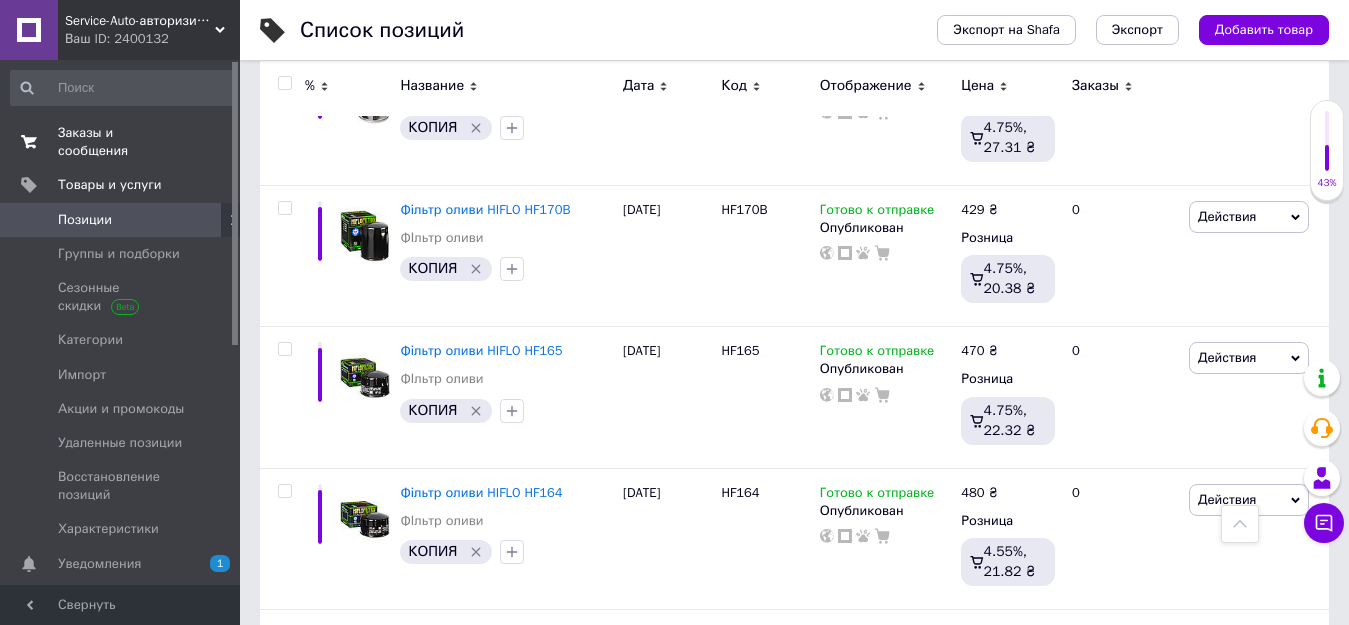 click on "Заказы и сообщения" at bounding box center (121, 142) 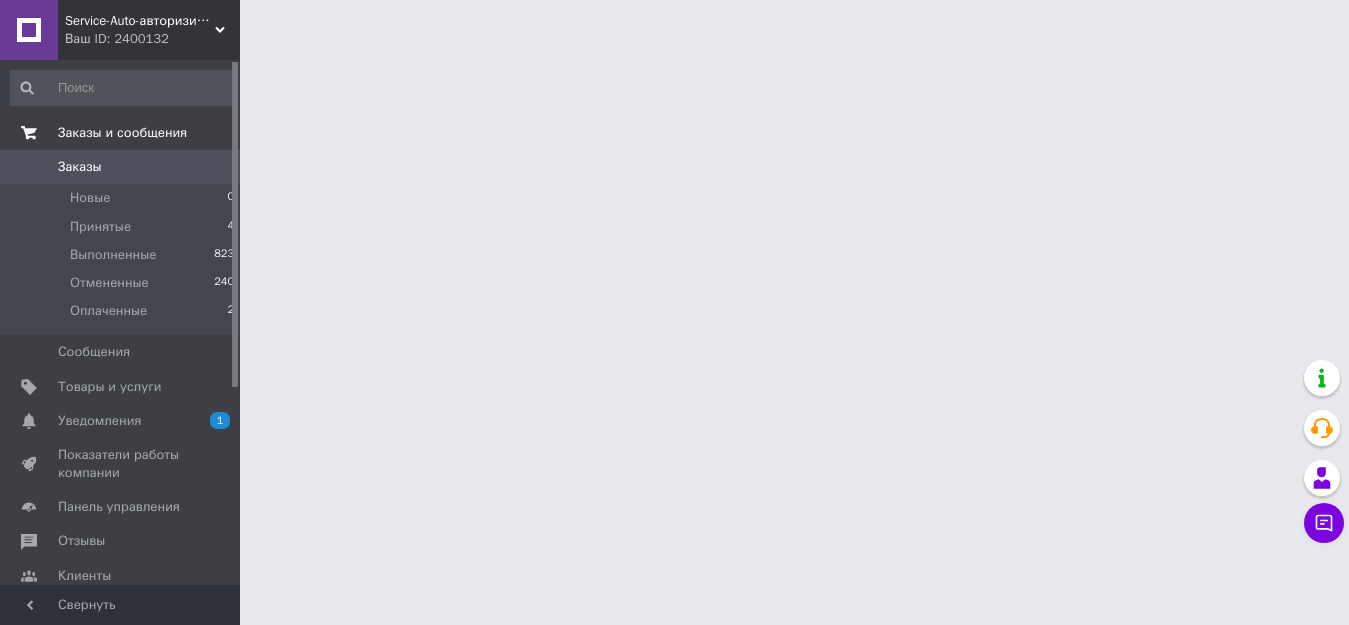 scroll, scrollTop: 0, scrollLeft: 0, axis: both 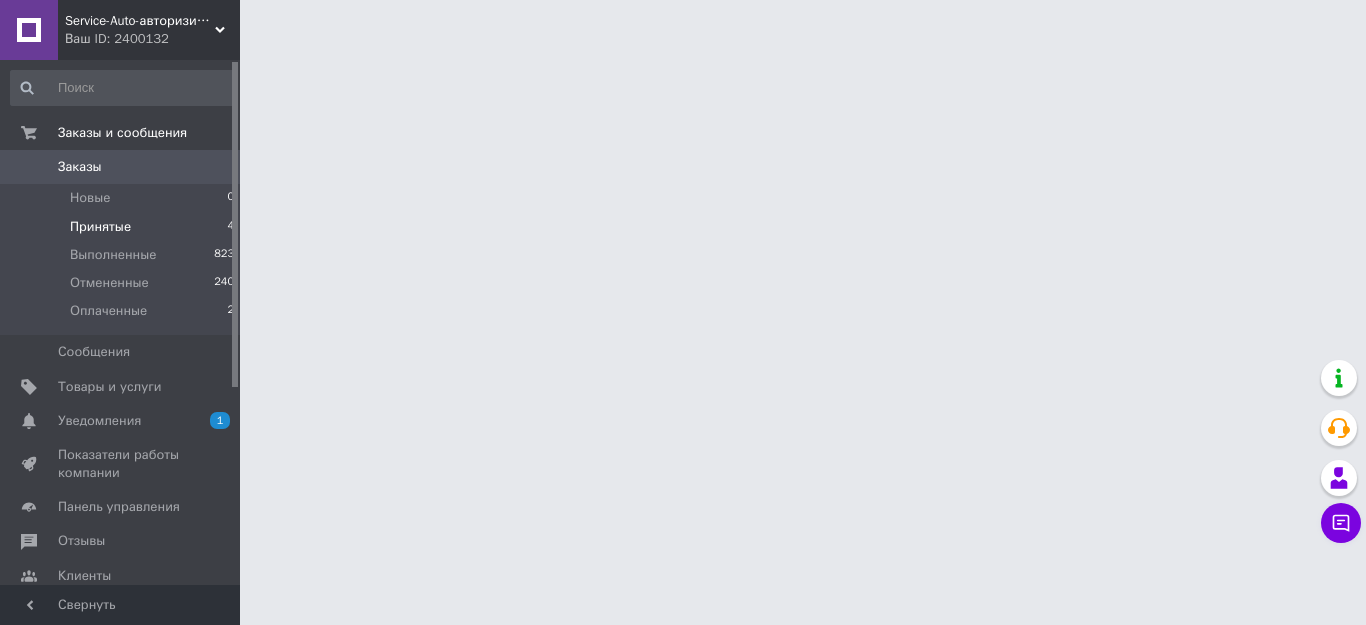 click on "Принятые" at bounding box center [100, 227] 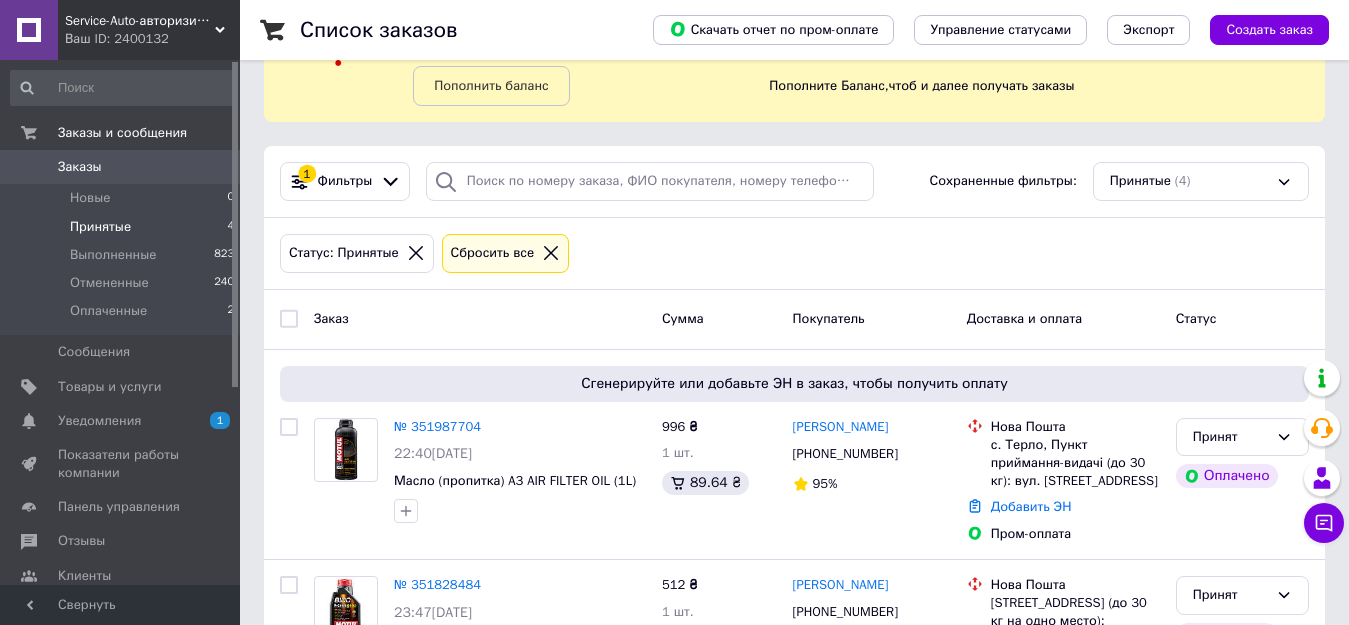 scroll, scrollTop: 200, scrollLeft: 0, axis: vertical 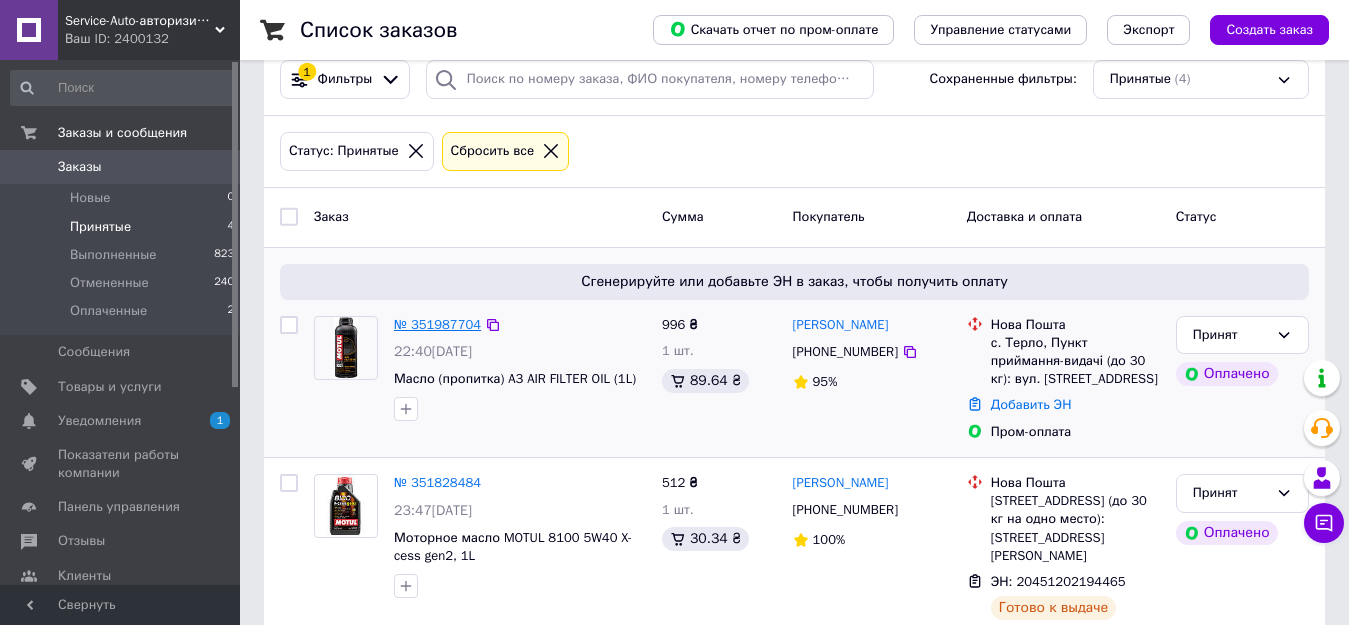 click on "№ 351987704" at bounding box center (437, 324) 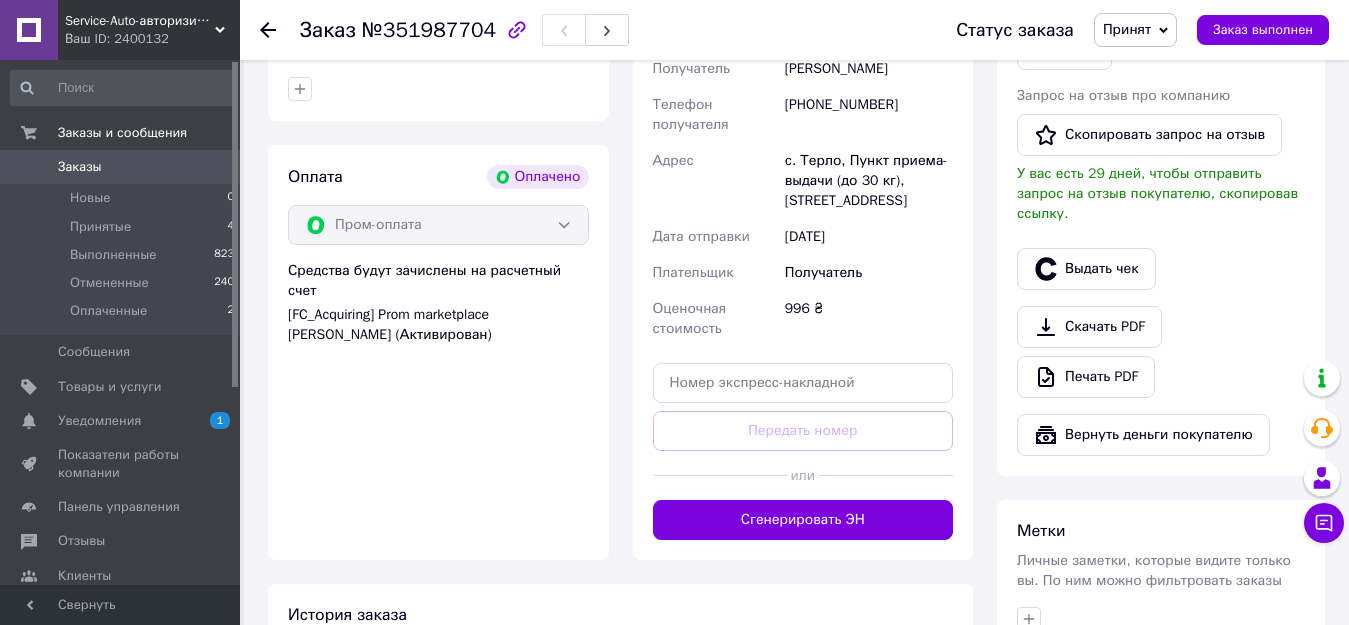 scroll, scrollTop: 700, scrollLeft: 0, axis: vertical 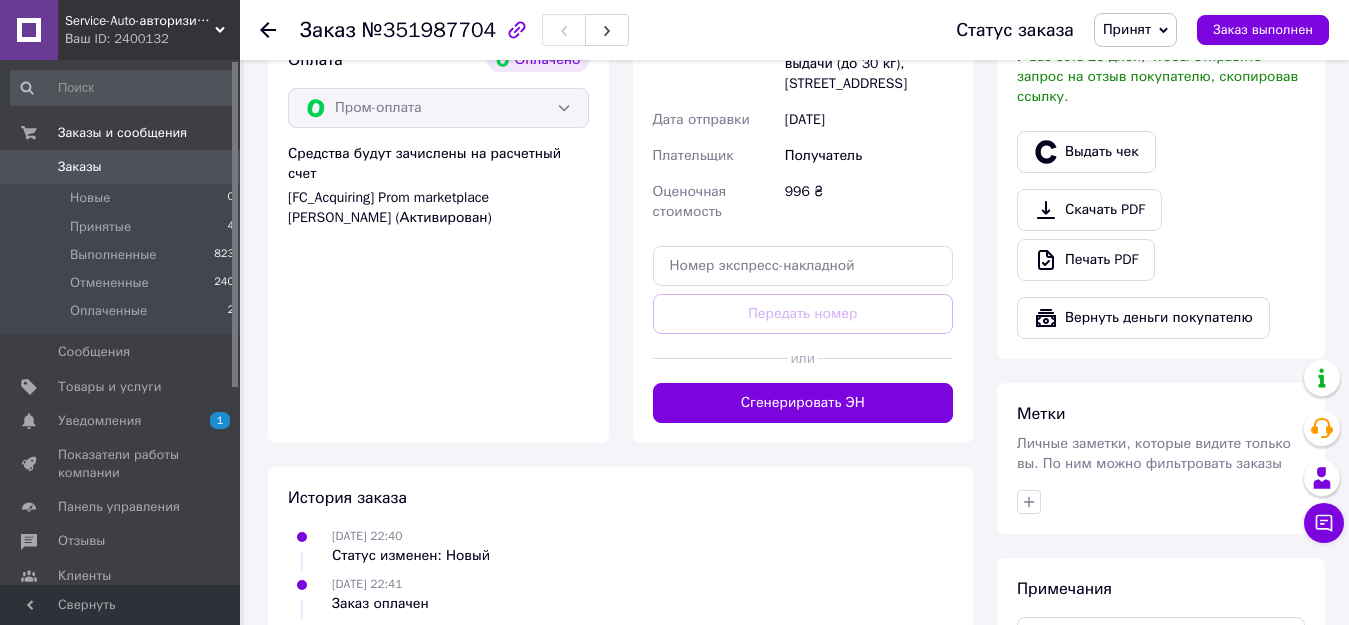 click on "Сгенерировать ЭН" at bounding box center (803, 403) 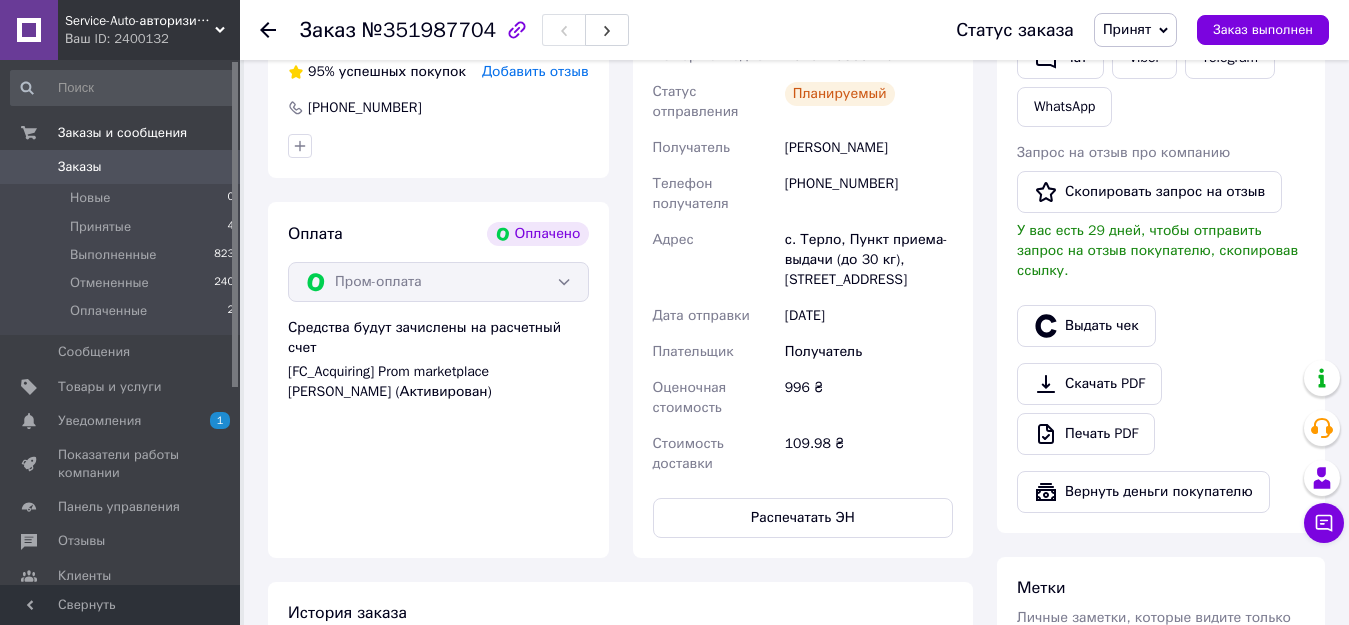 scroll, scrollTop: 300, scrollLeft: 0, axis: vertical 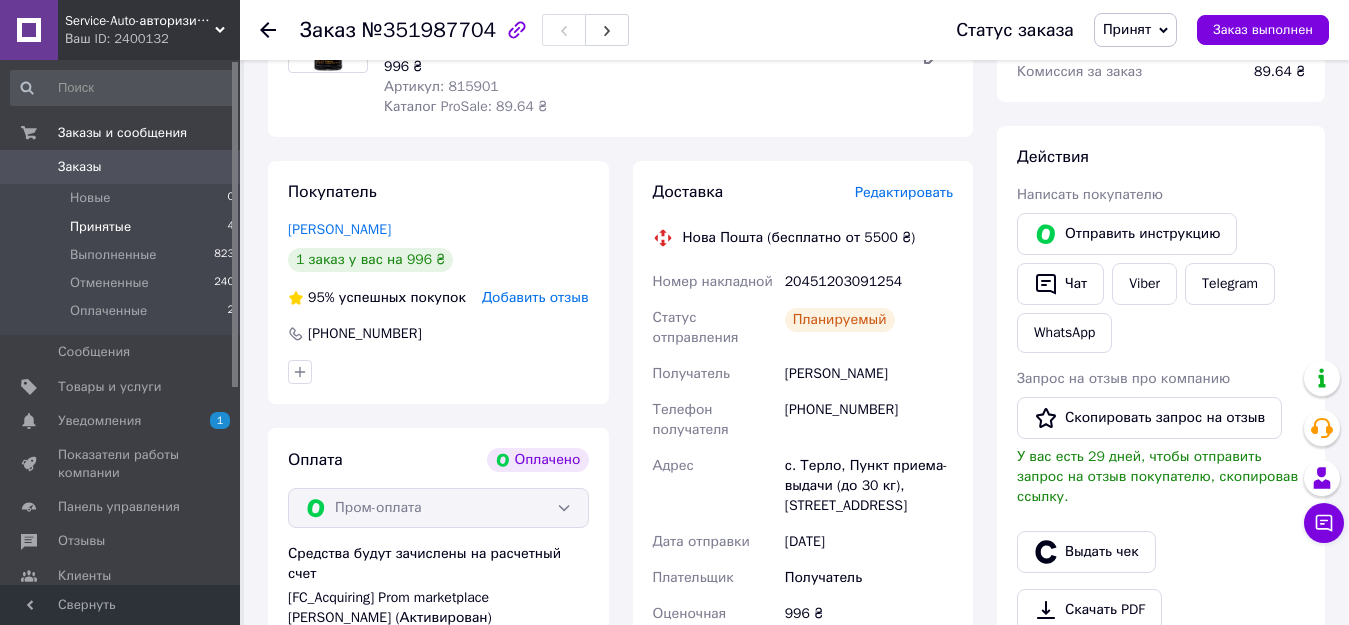 click on "Принятые" at bounding box center (100, 227) 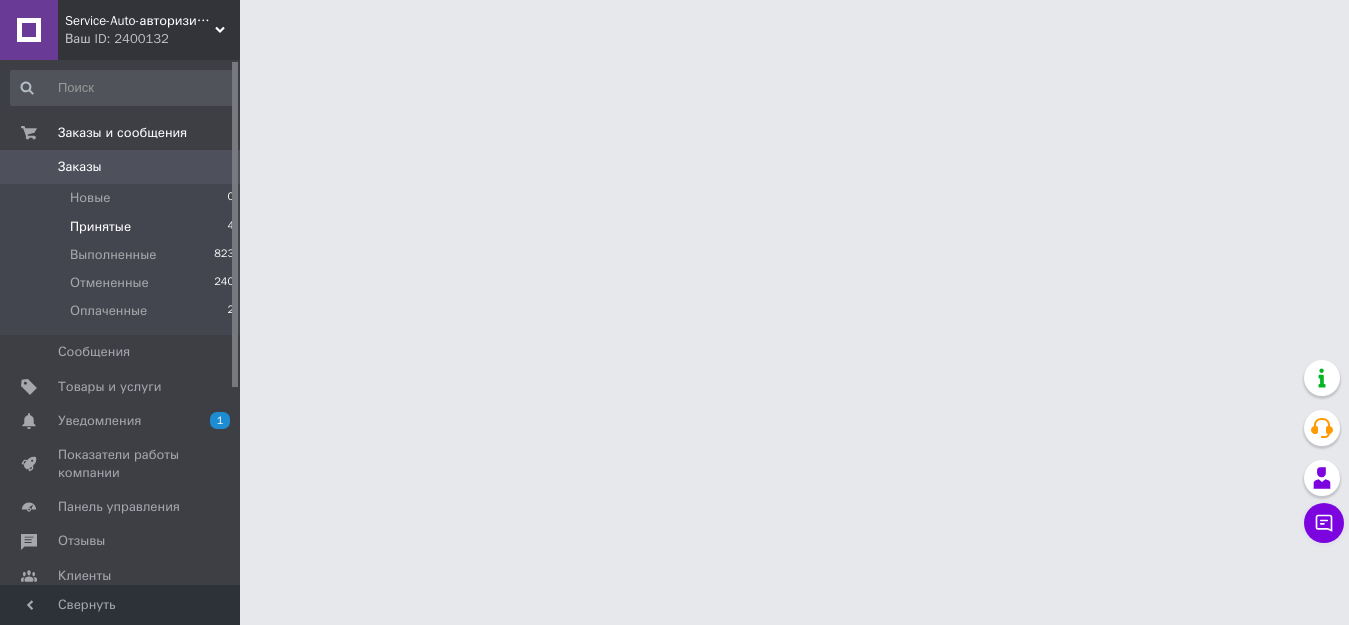 scroll, scrollTop: 0, scrollLeft: 0, axis: both 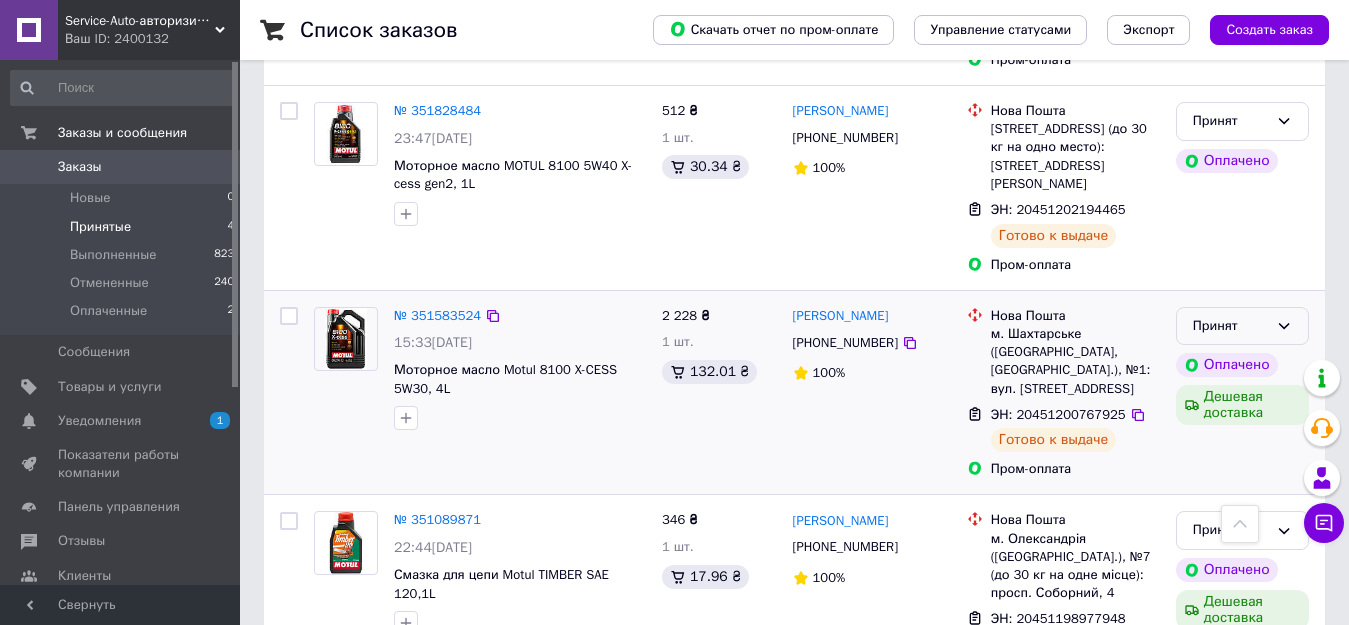 click on "Принят" at bounding box center [1242, 326] 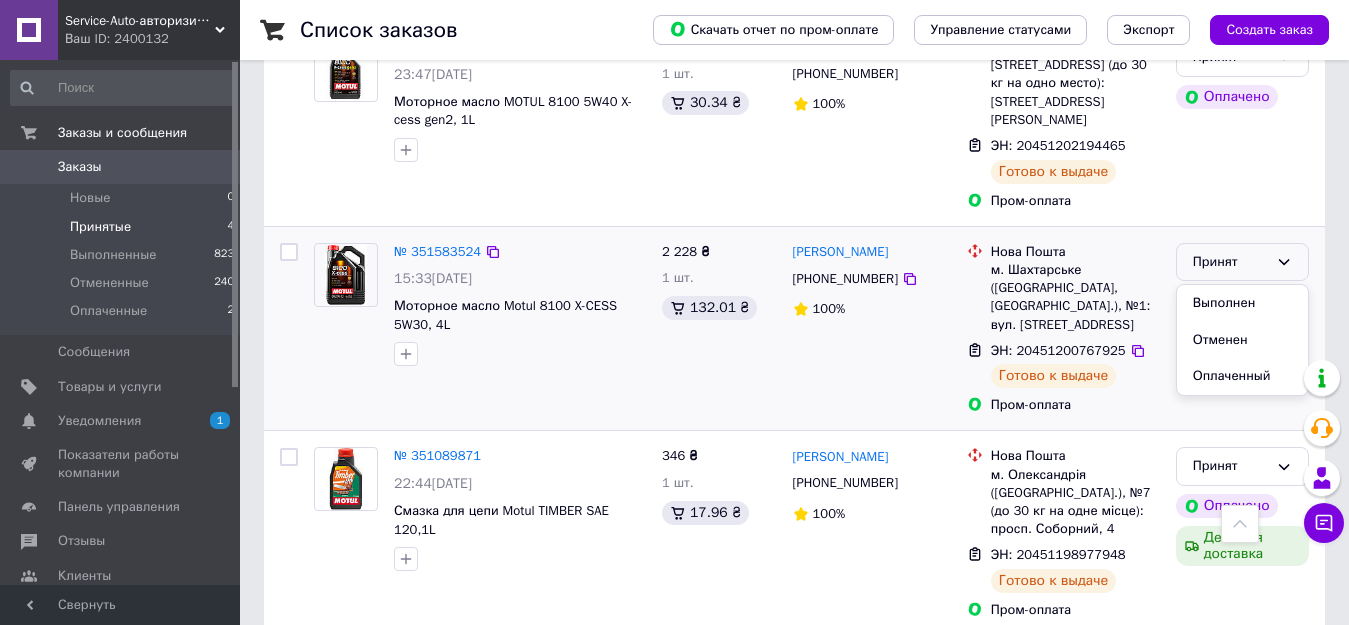 scroll, scrollTop: 698, scrollLeft: 0, axis: vertical 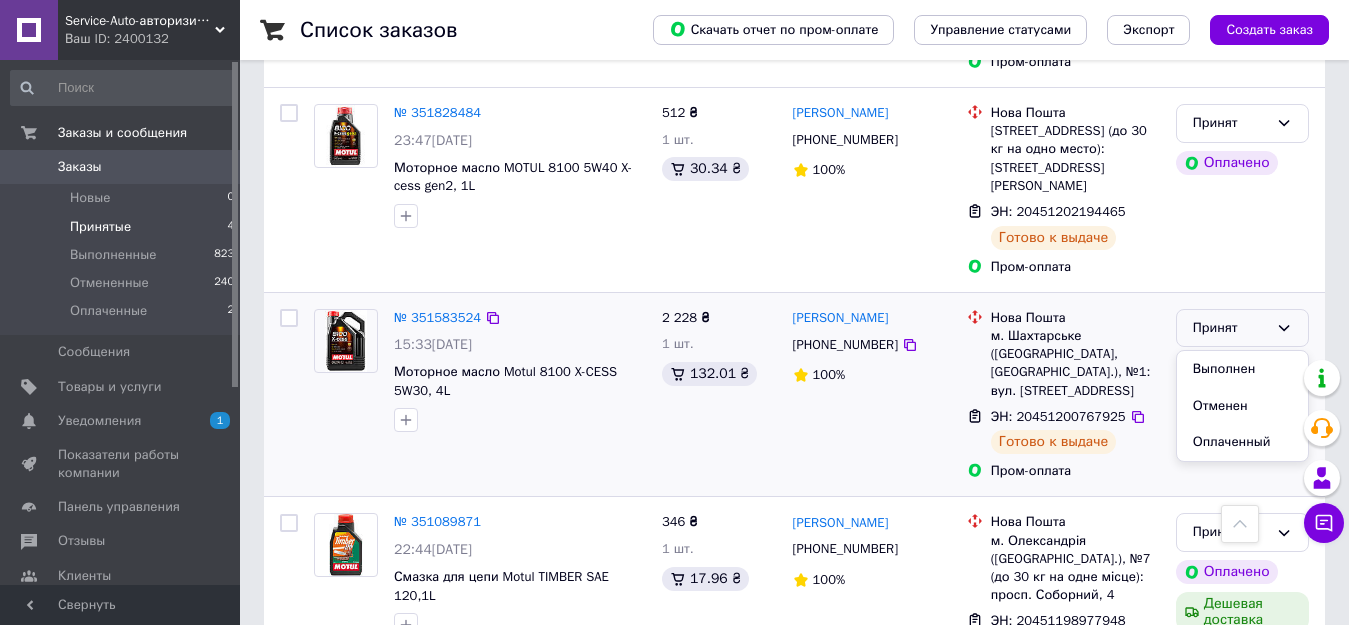 click on "Євген Діденко +380993792944 100%" at bounding box center [872, 395] 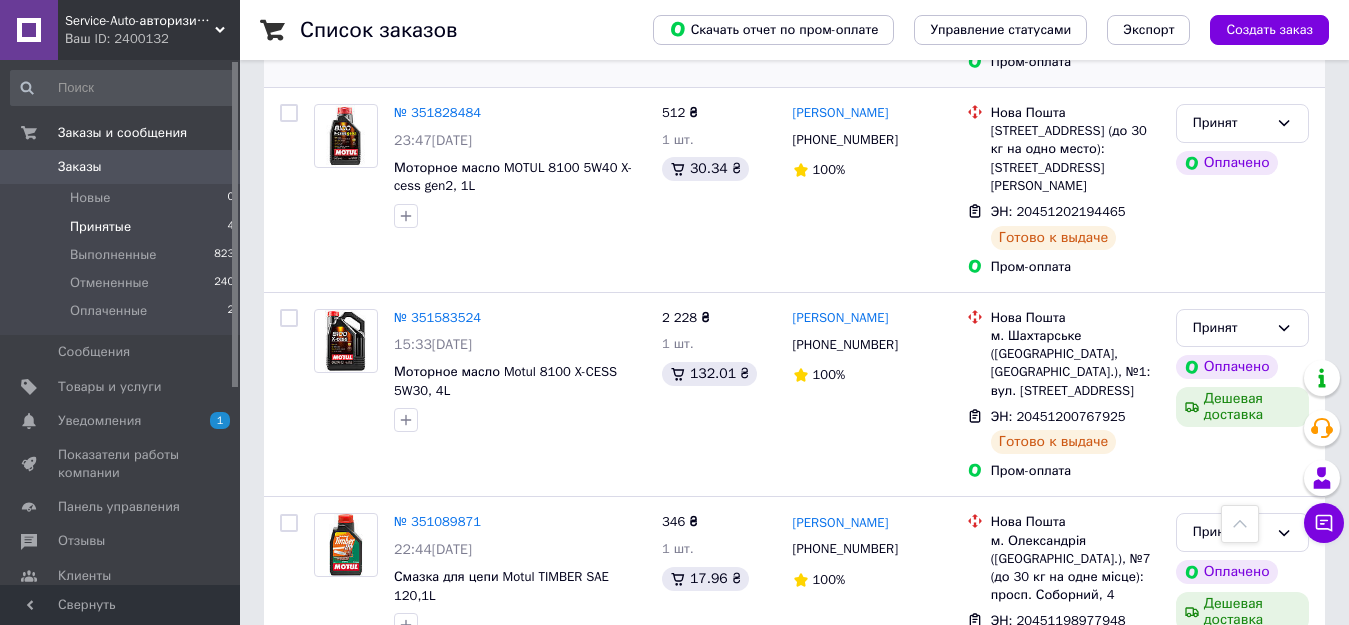 click on "№ 351987704 22:40, 09.07.2025 Масло (пропитка) A3 AIR FILTER OIL (1L)" at bounding box center [480, -5] 